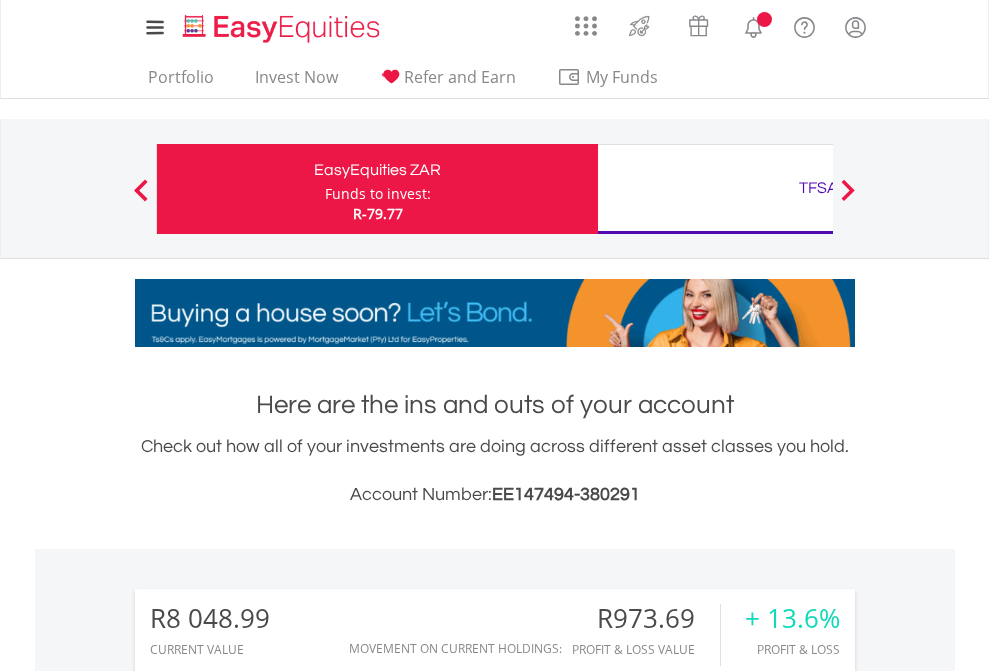 scroll, scrollTop: 0, scrollLeft: 0, axis: both 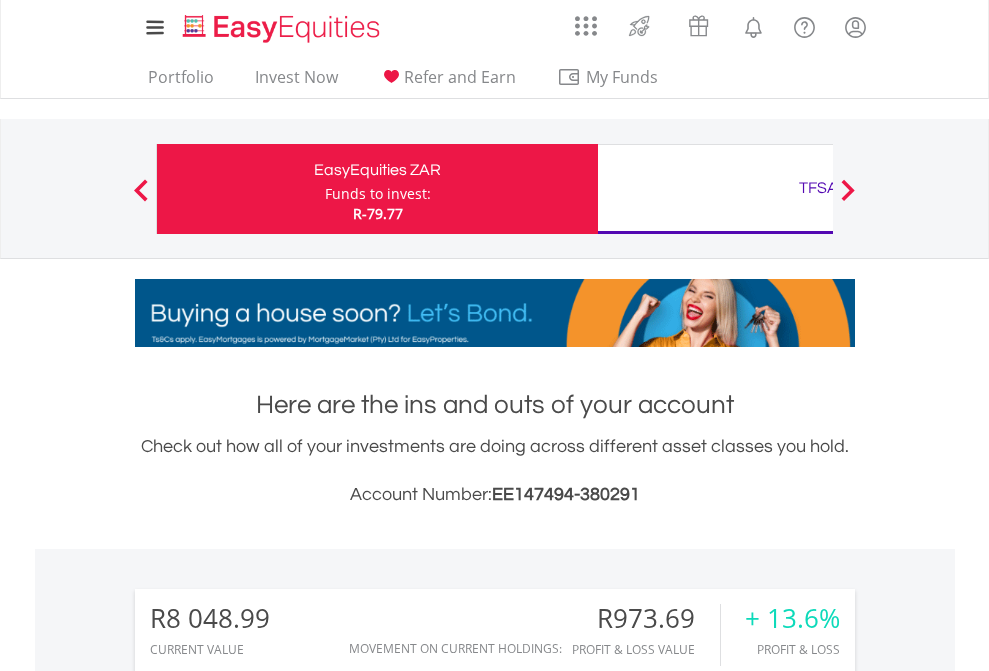 click on "Funds to invest:" at bounding box center [378, 194] 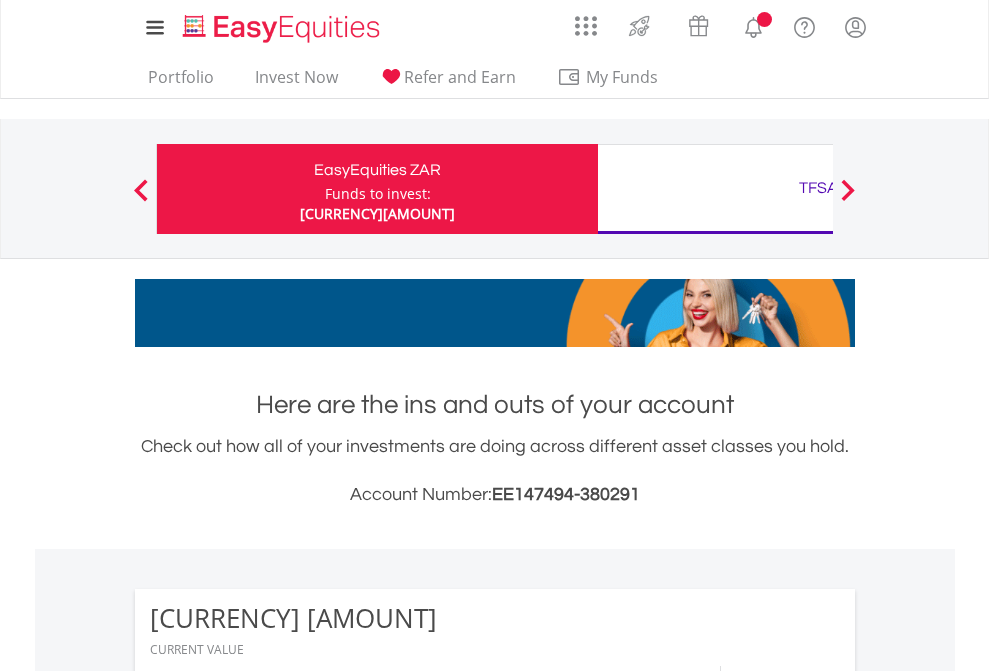 scroll, scrollTop: 0, scrollLeft: 0, axis: both 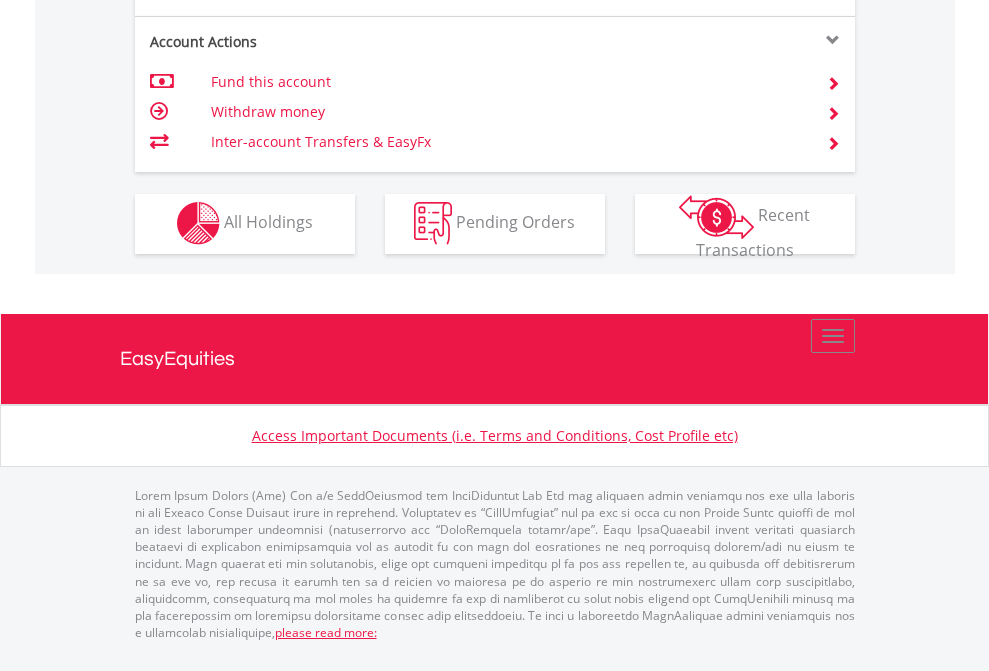 click on "Investment types" at bounding box center [706, -337] 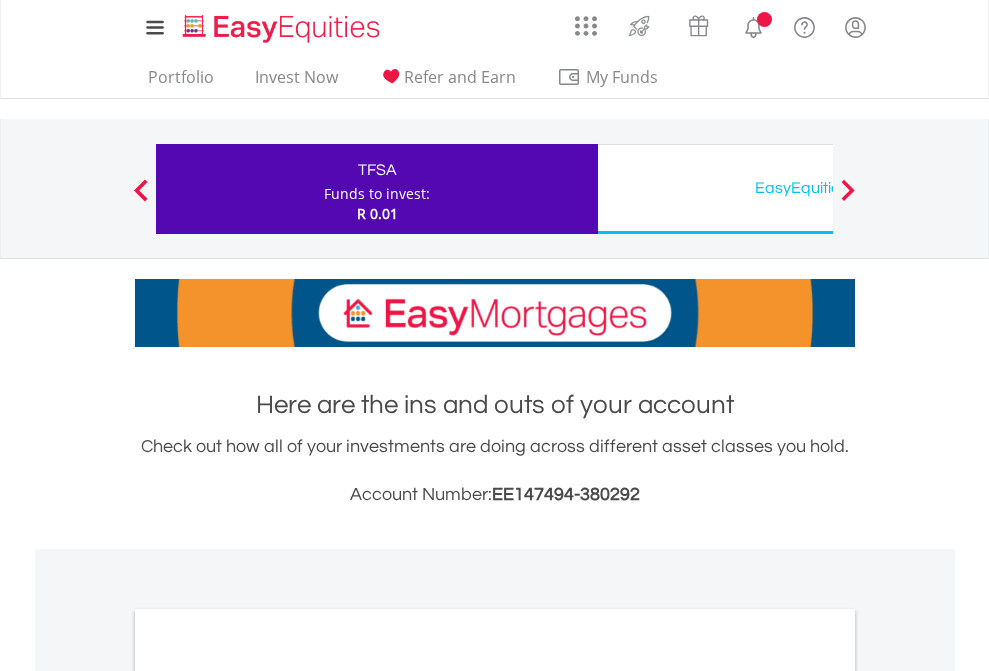 scroll, scrollTop: 0, scrollLeft: 0, axis: both 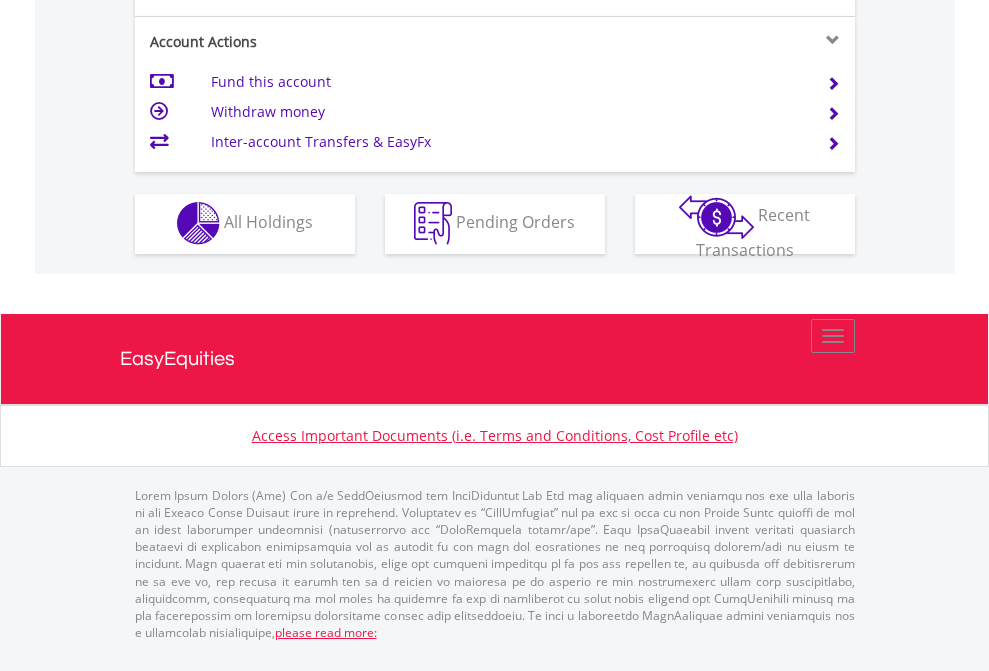click on "Investment types" at bounding box center [706, -353] 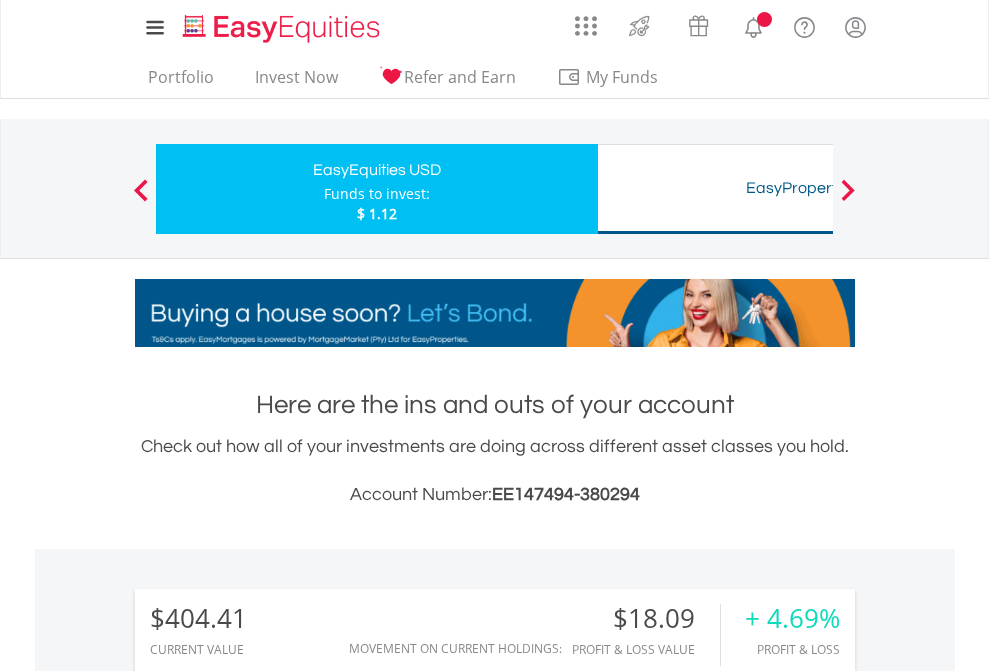scroll, scrollTop: 0, scrollLeft: 0, axis: both 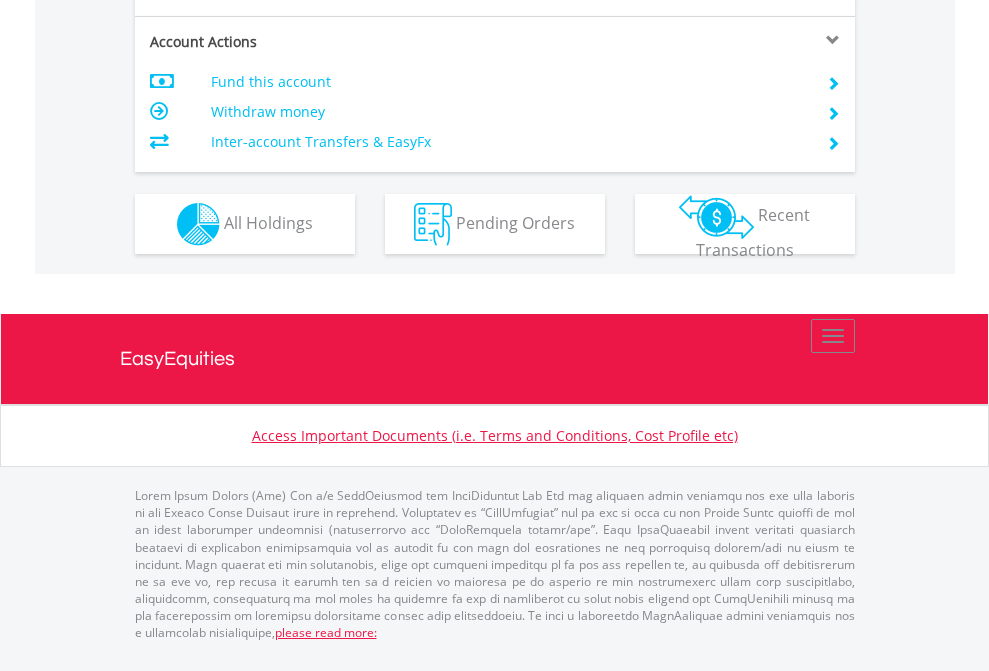 click on "Investment types" at bounding box center (706, -337) 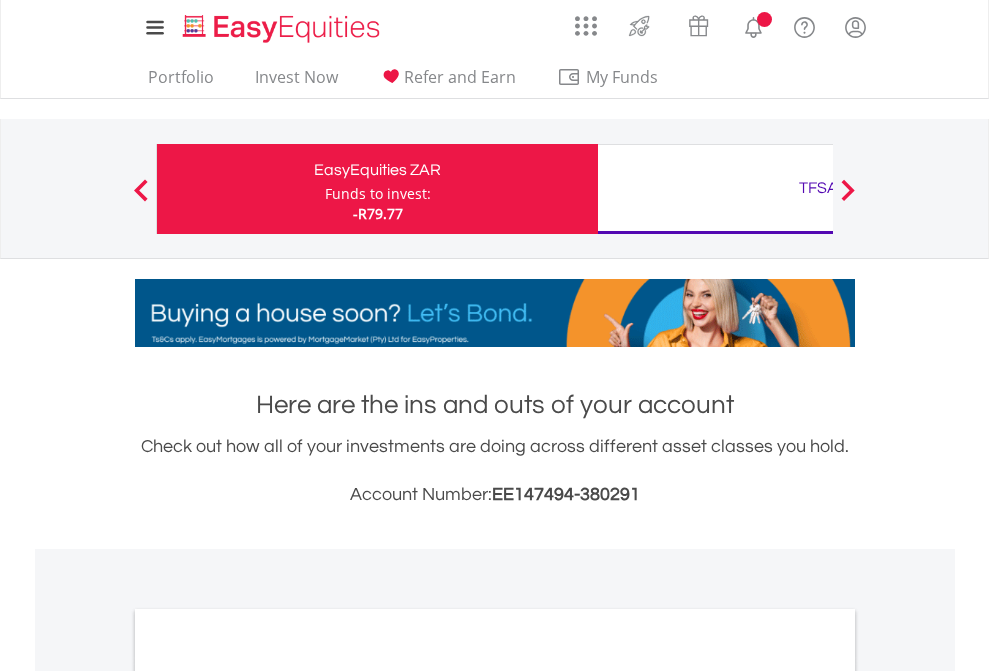 click on "All Holdings" at bounding box center [268, 1096] 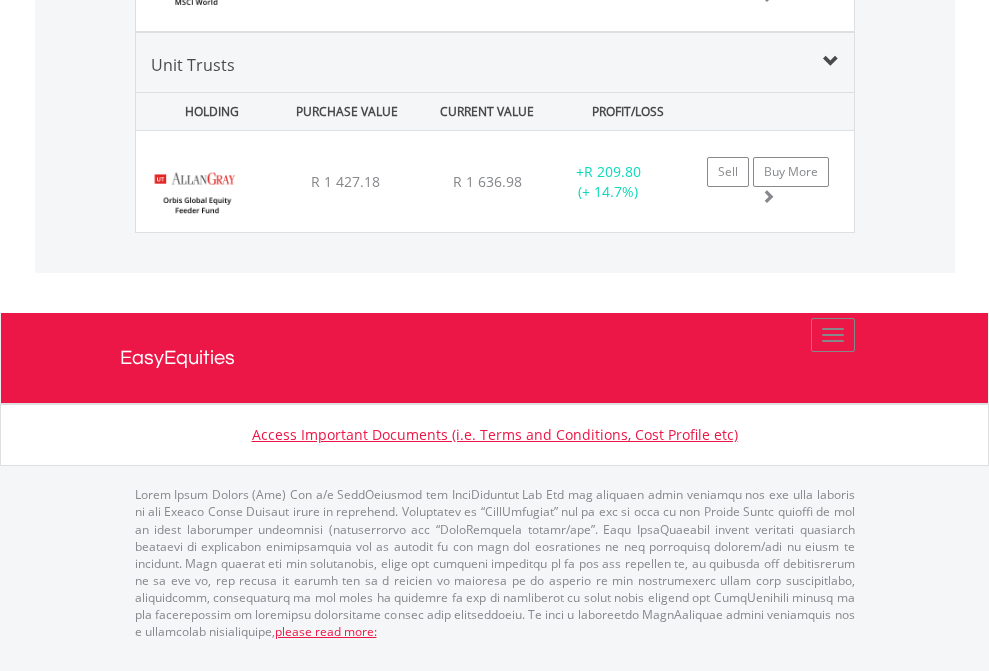 scroll, scrollTop: 2305, scrollLeft: 0, axis: vertical 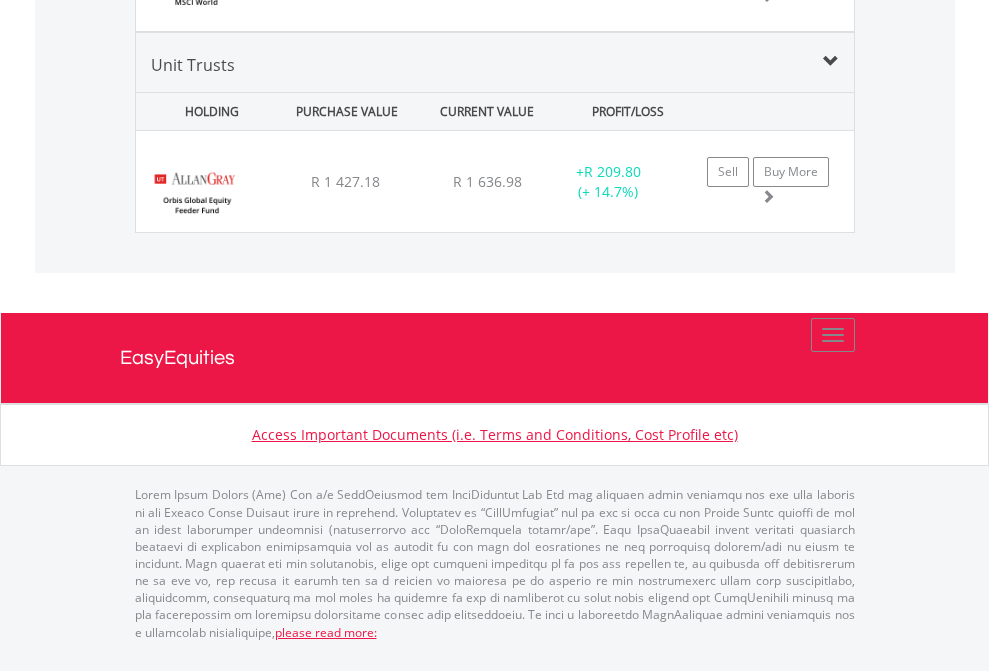 click on "TFSA" at bounding box center (818, -1928) 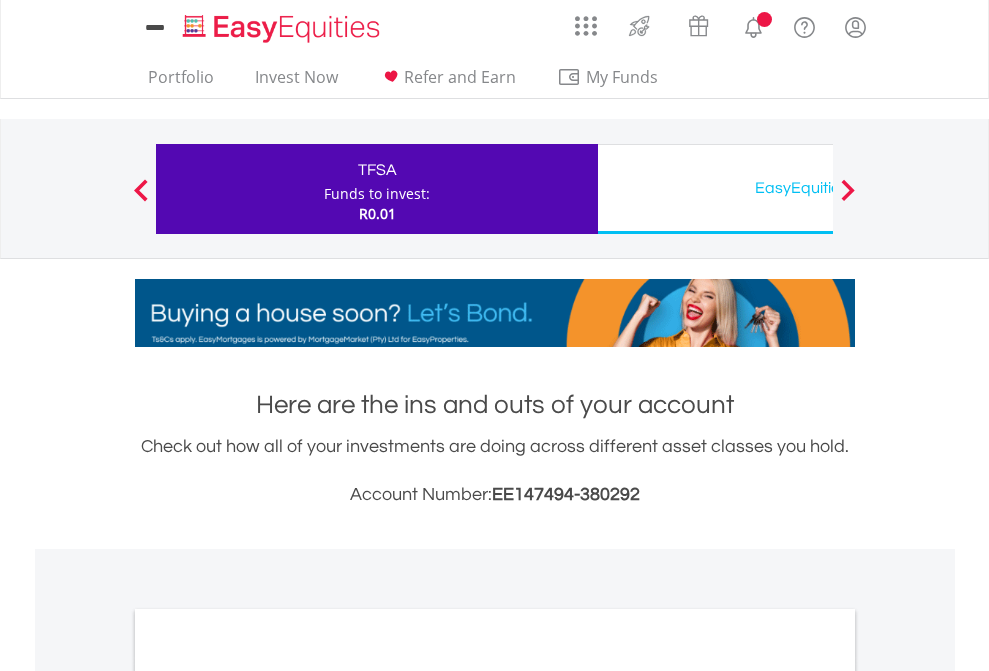 scroll, scrollTop: 0, scrollLeft: 0, axis: both 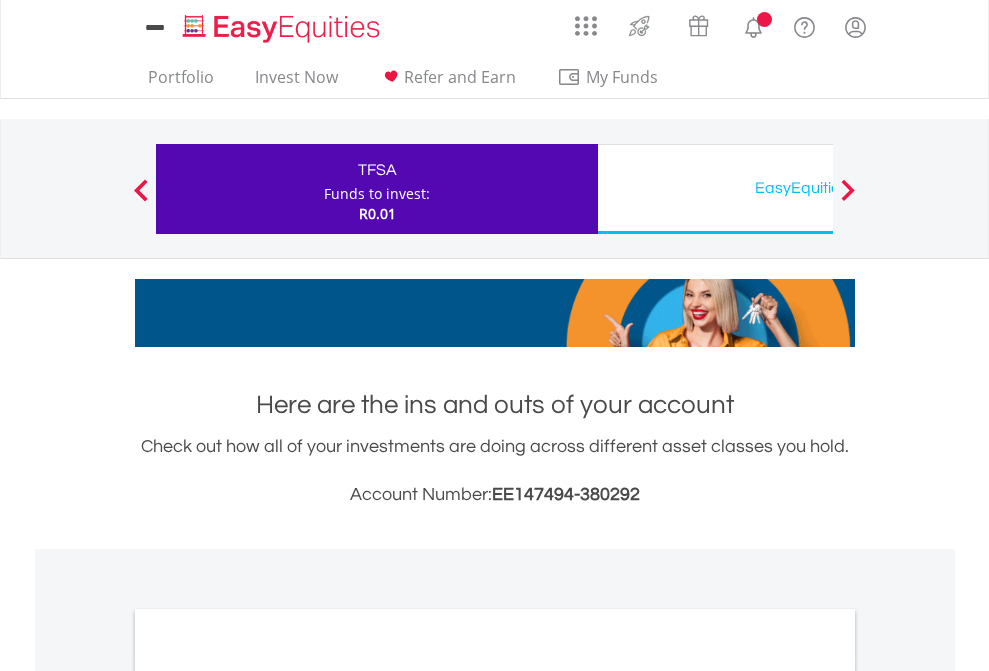 click on "All Holdings" at bounding box center (268, 1096) 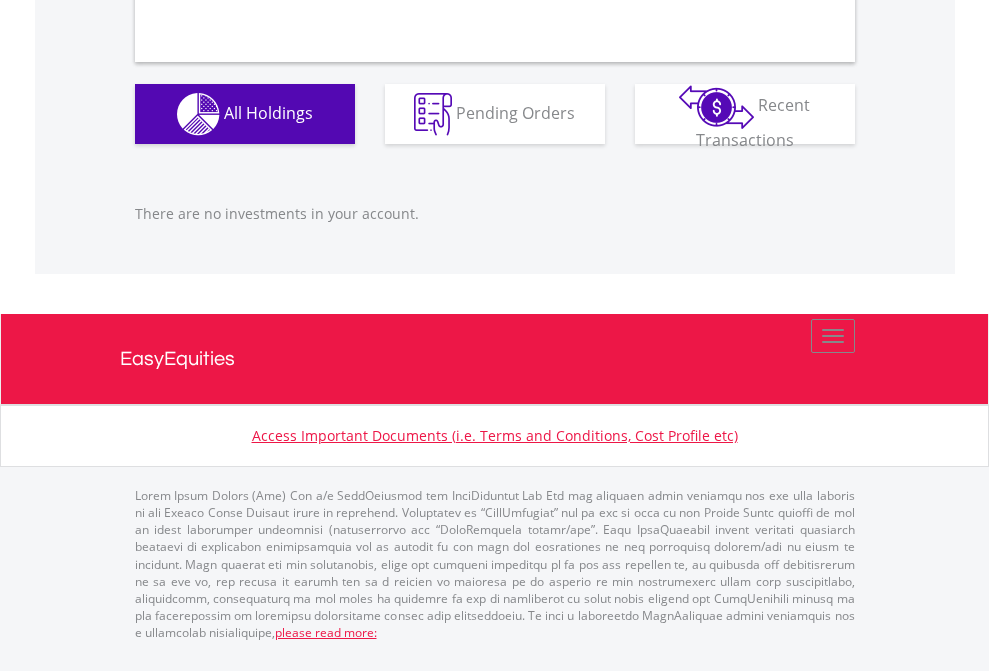 scroll, scrollTop: 1980, scrollLeft: 0, axis: vertical 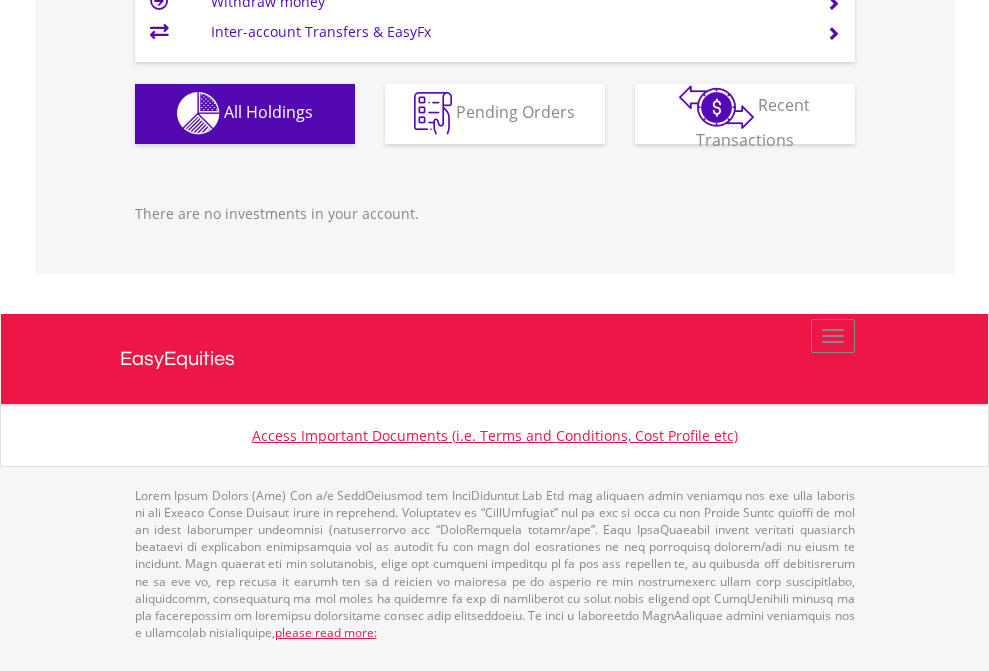click on "EasyEquities USD" at bounding box center [818, -1142] 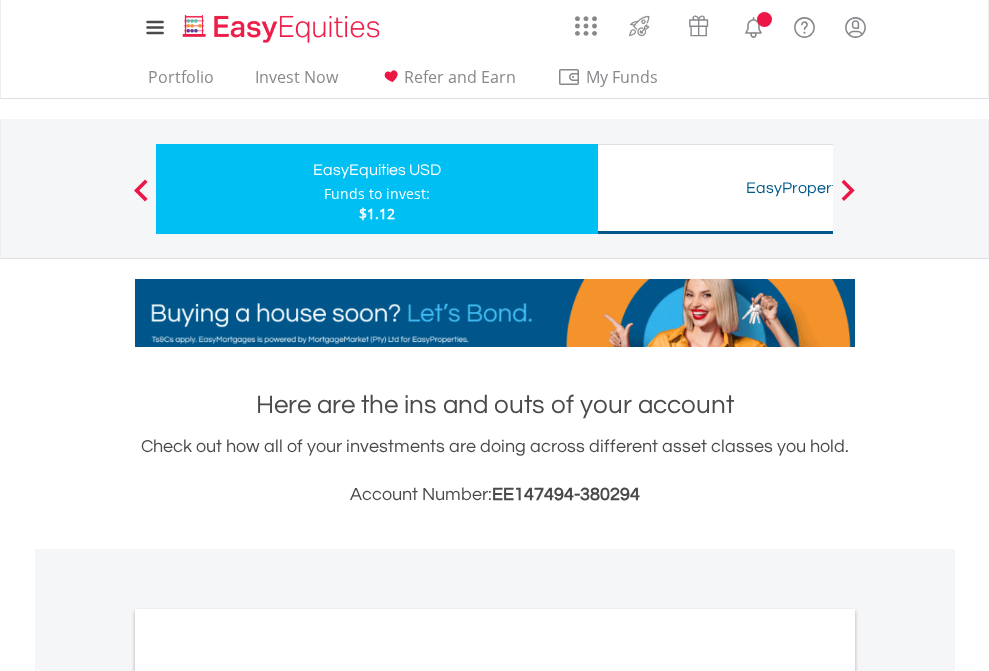 scroll, scrollTop: 0, scrollLeft: 0, axis: both 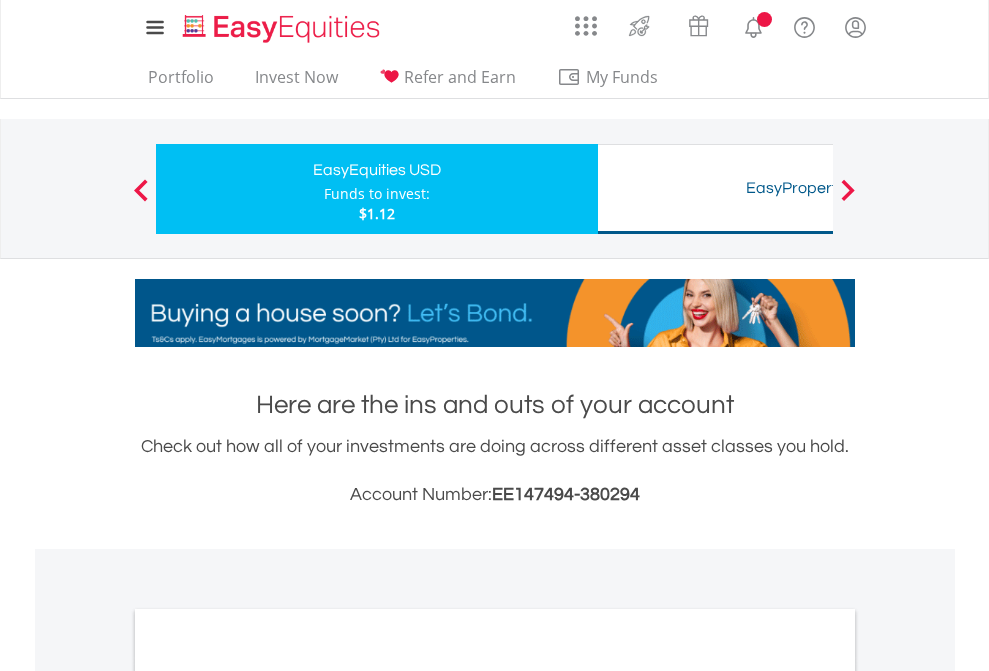 click on "All Holdings" at bounding box center [268, 1096] 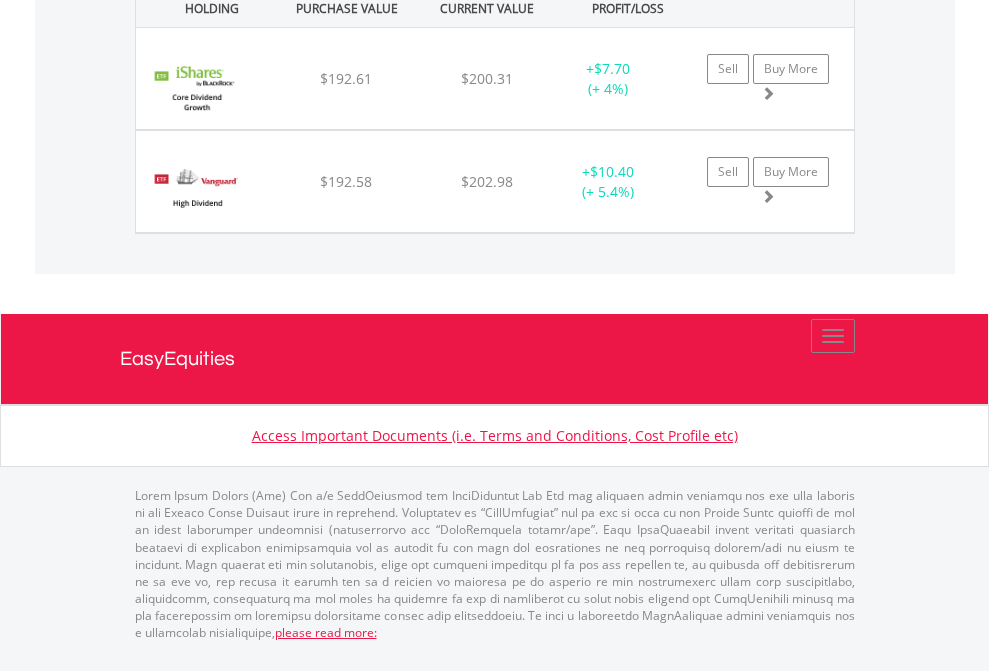 scroll, scrollTop: 2225, scrollLeft: 0, axis: vertical 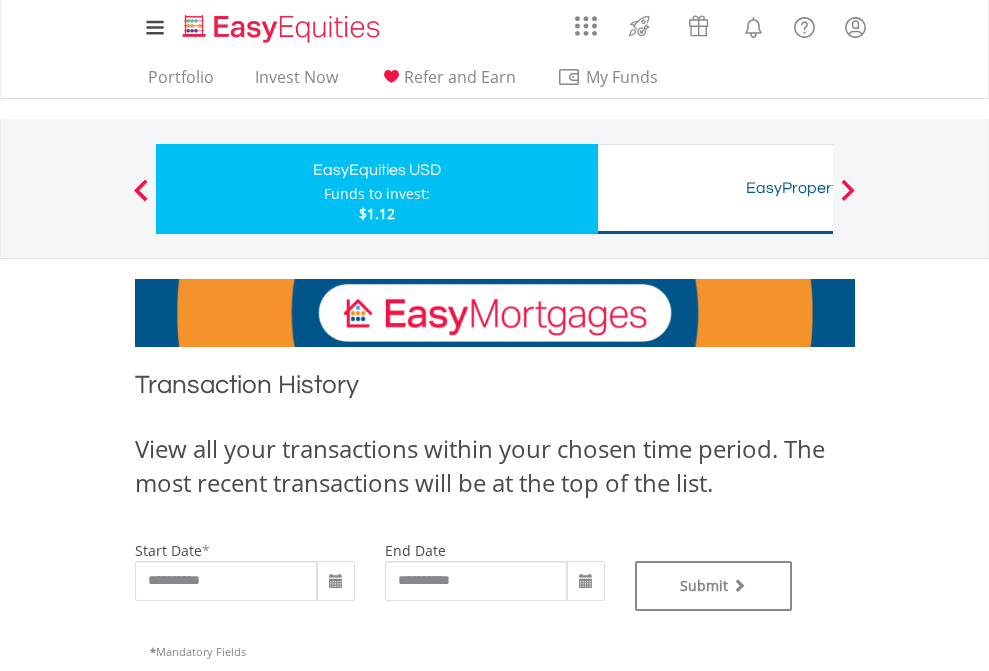 type on "**********" 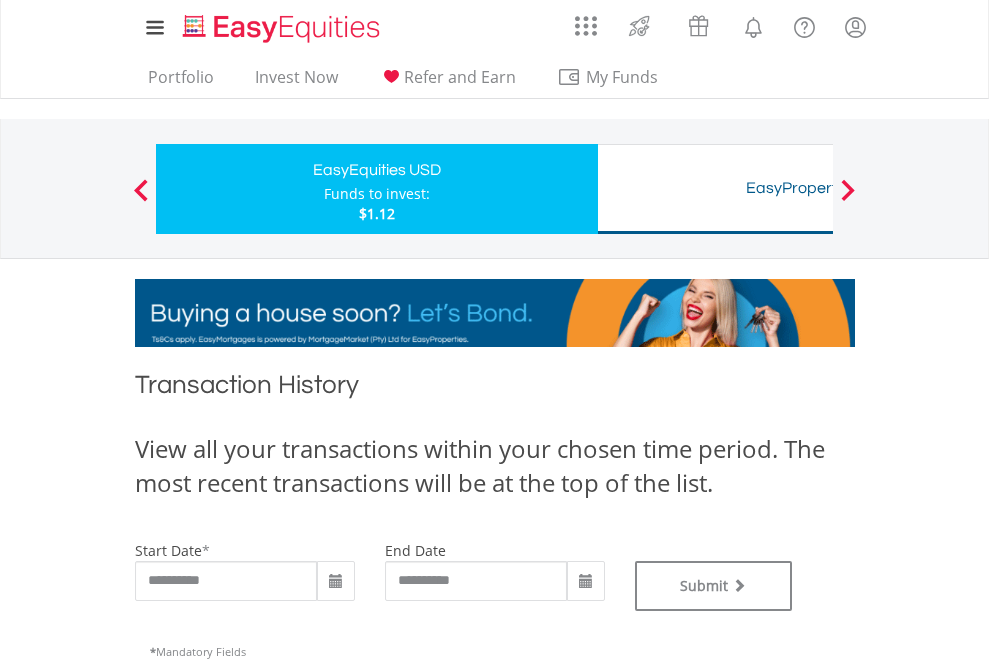 type on "**********" 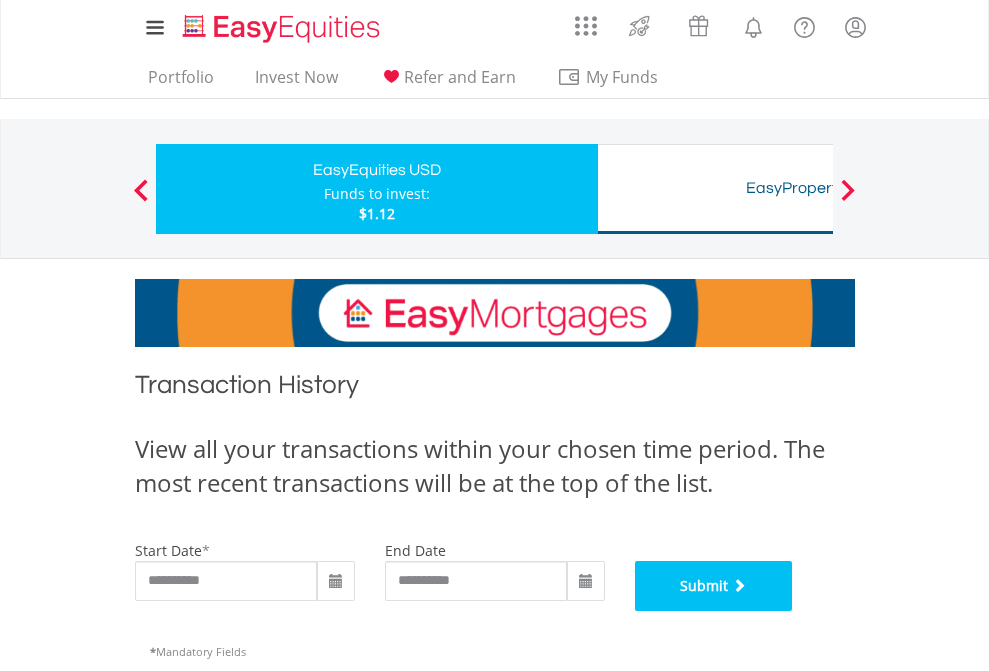 click on "Submit" at bounding box center (714, 586) 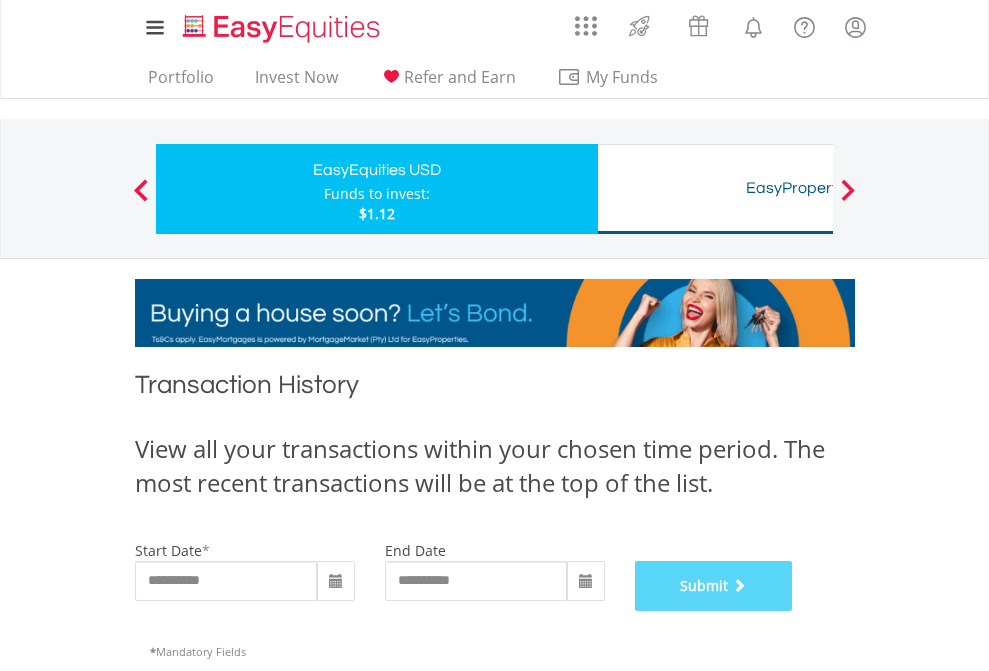 scroll, scrollTop: 811, scrollLeft: 0, axis: vertical 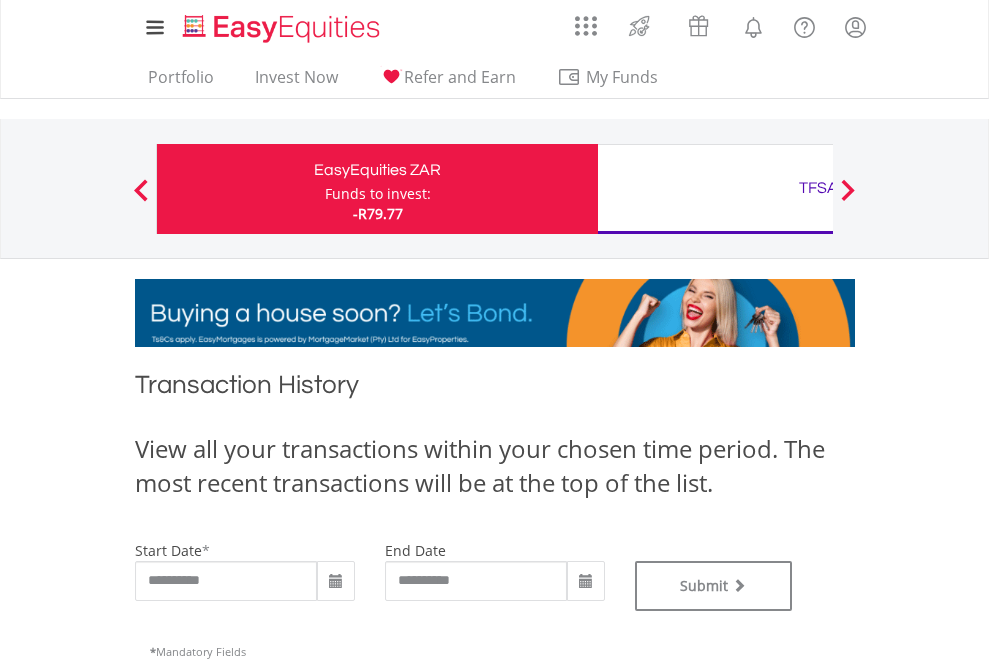 click on "TFSA" at bounding box center [818, 188] 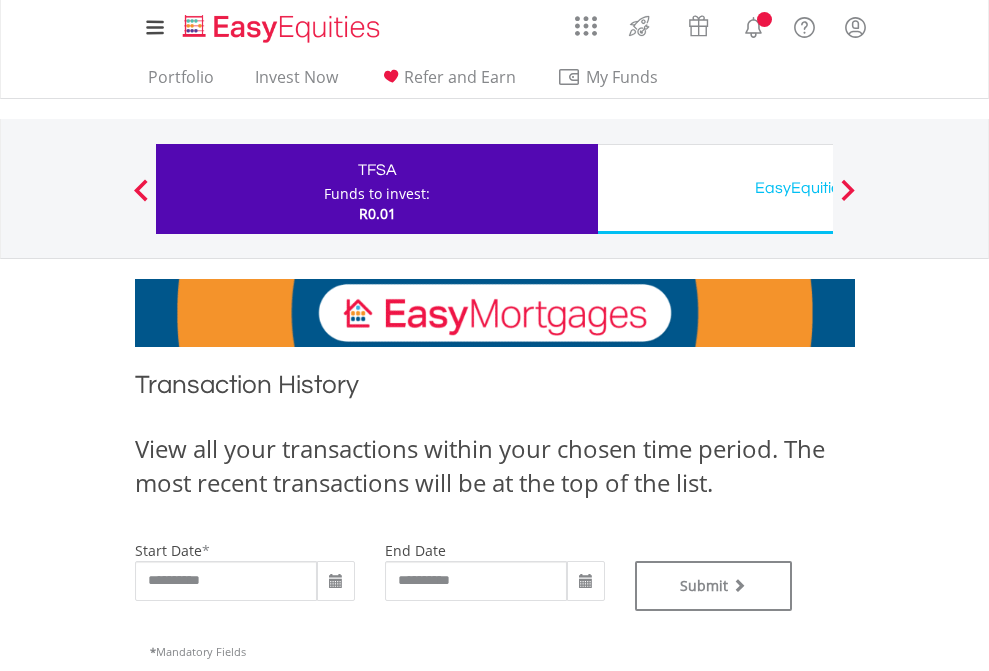 scroll, scrollTop: 0, scrollLeft: 0, axis: both 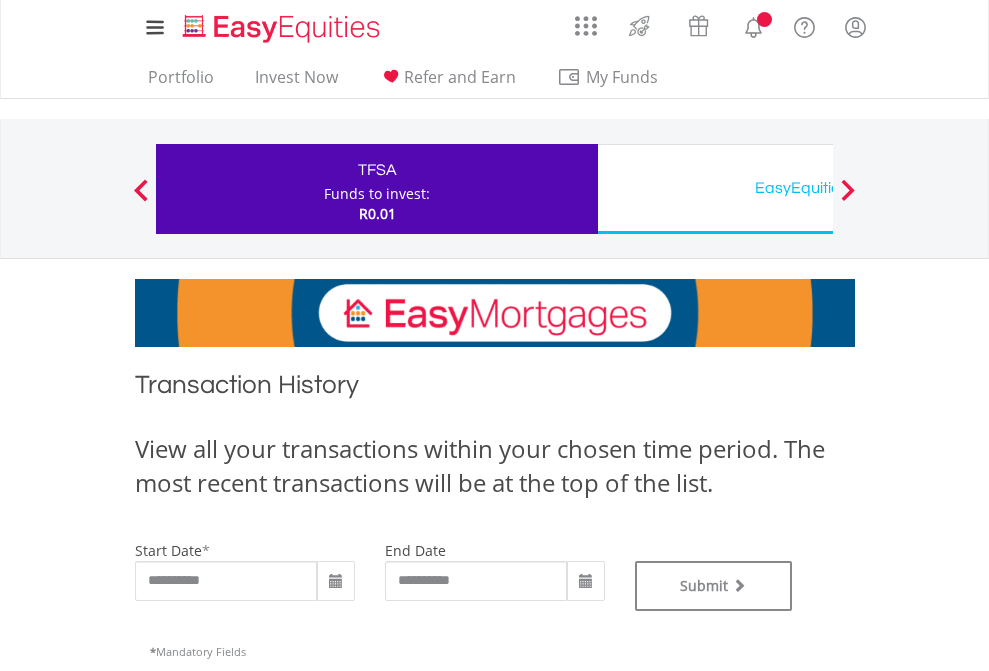 type on "**********" 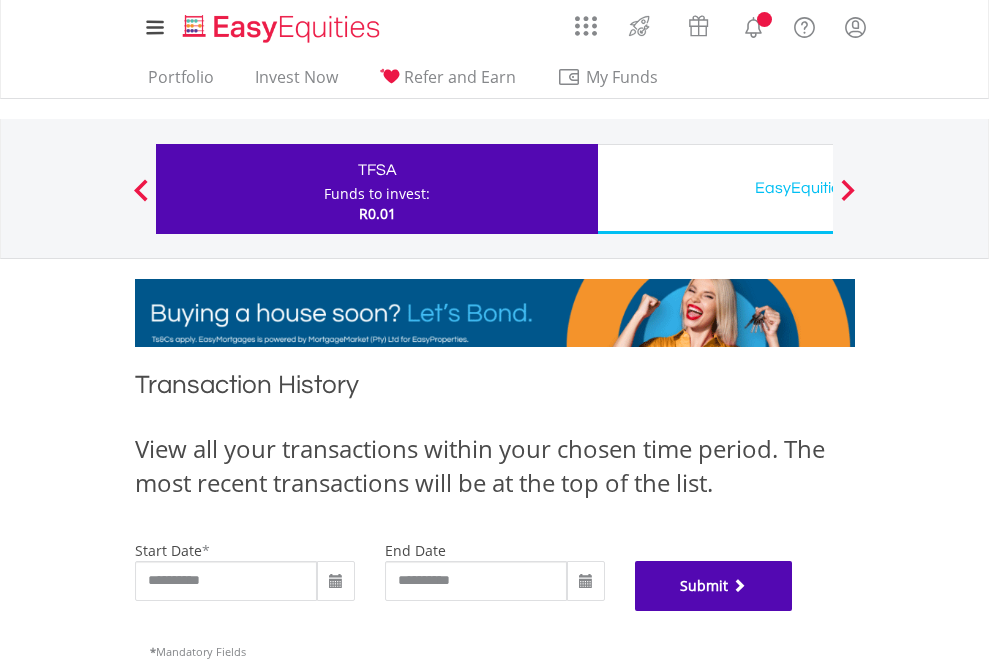 click on "Submit" at bounding box center (714, 586) 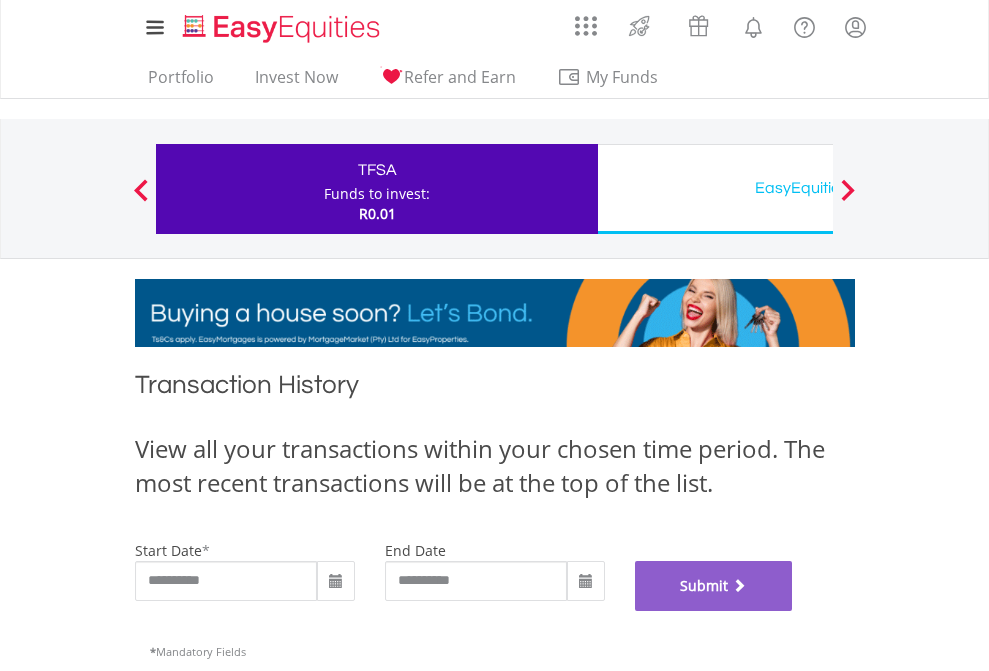scroll, scrollTop: 811, scrollLeft: 0, axis: vertical 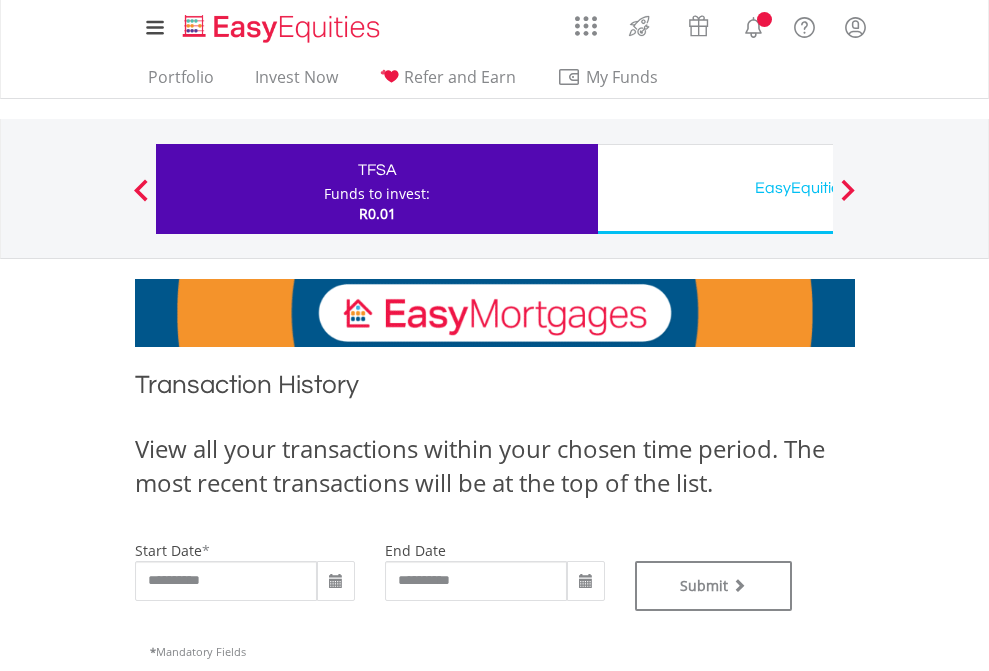 click on "EasyEquities USD" at bounding box center [818, 188] 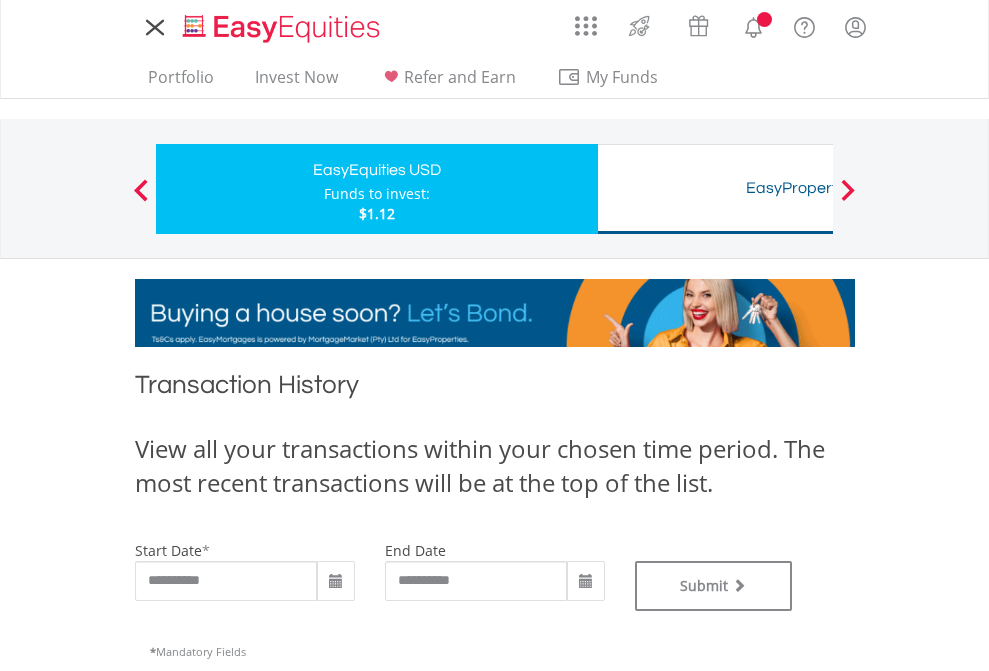 scroll, scrollTop: 0, scrollLeft: 0, axis: both 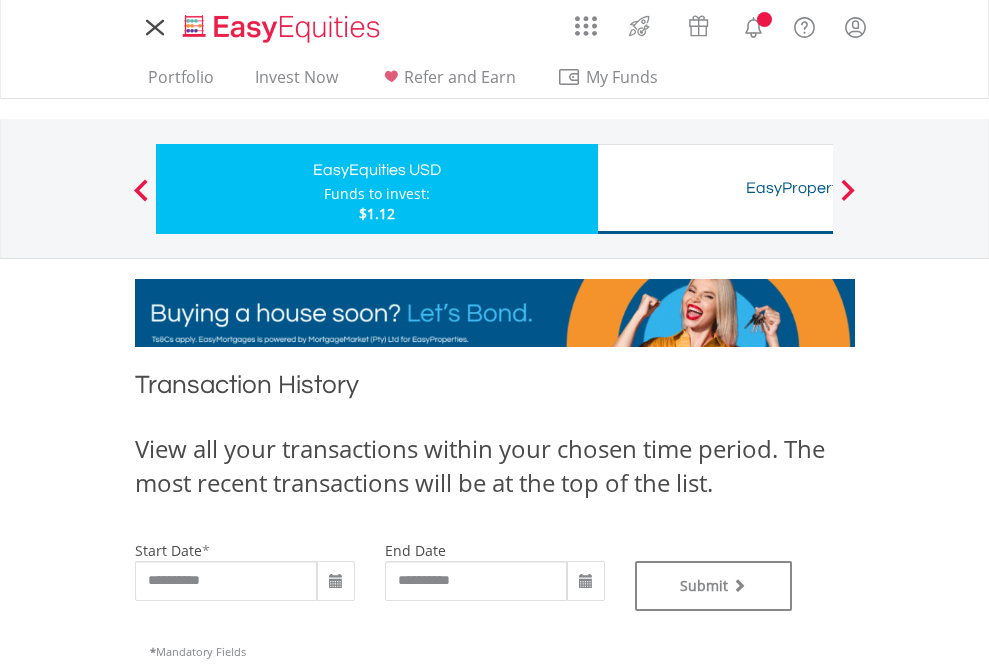 type on "**********" 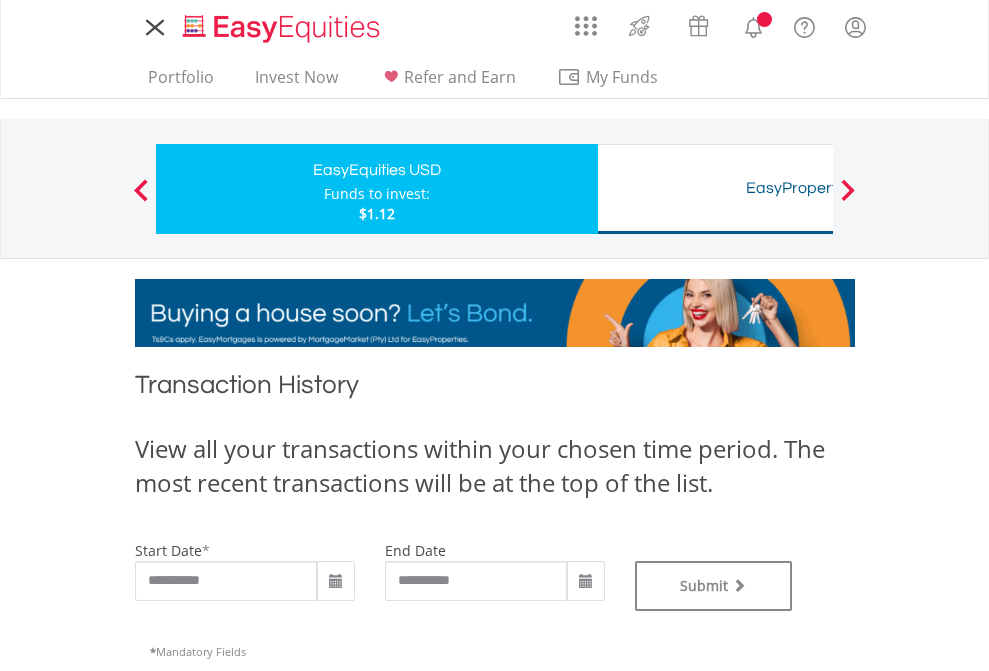 type on "**********" 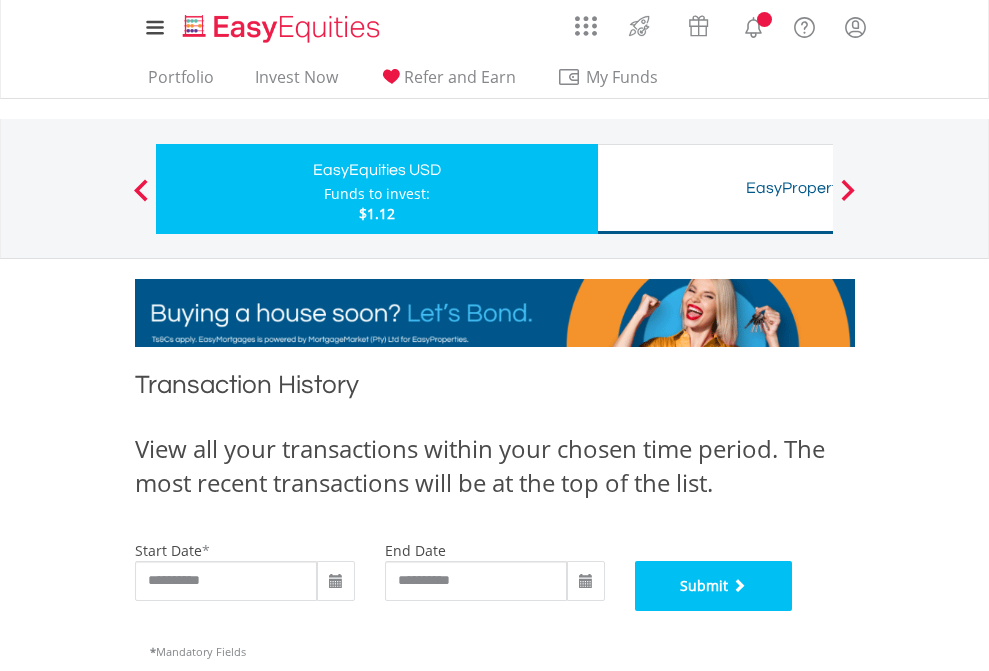 click on "Submit" at bounding box center (714, 586) 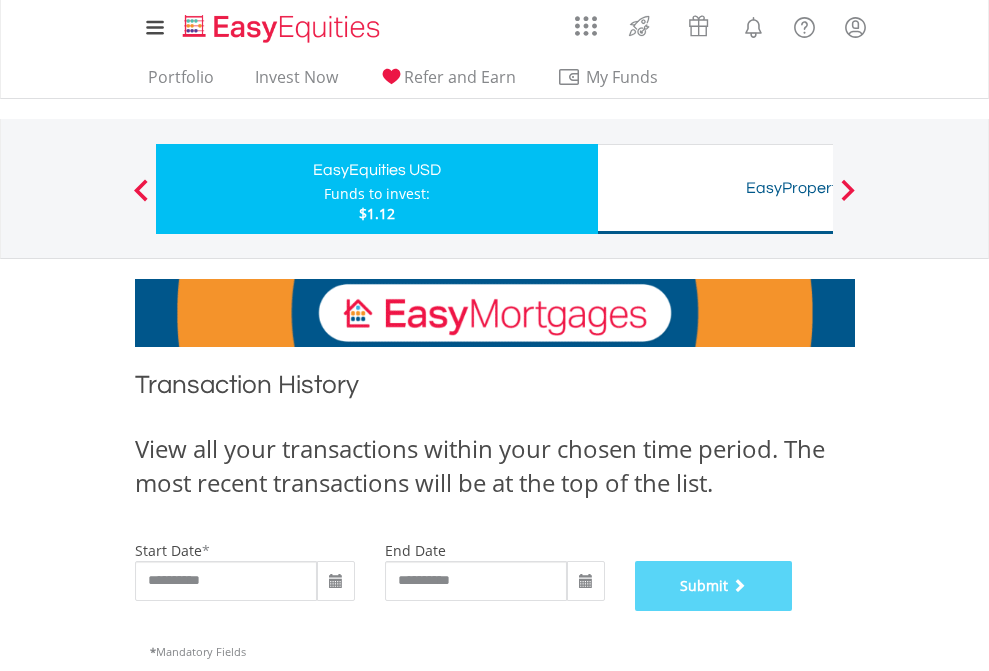 scroll, scrollTop: 811, scrollLeft: 0, axis: vertical 